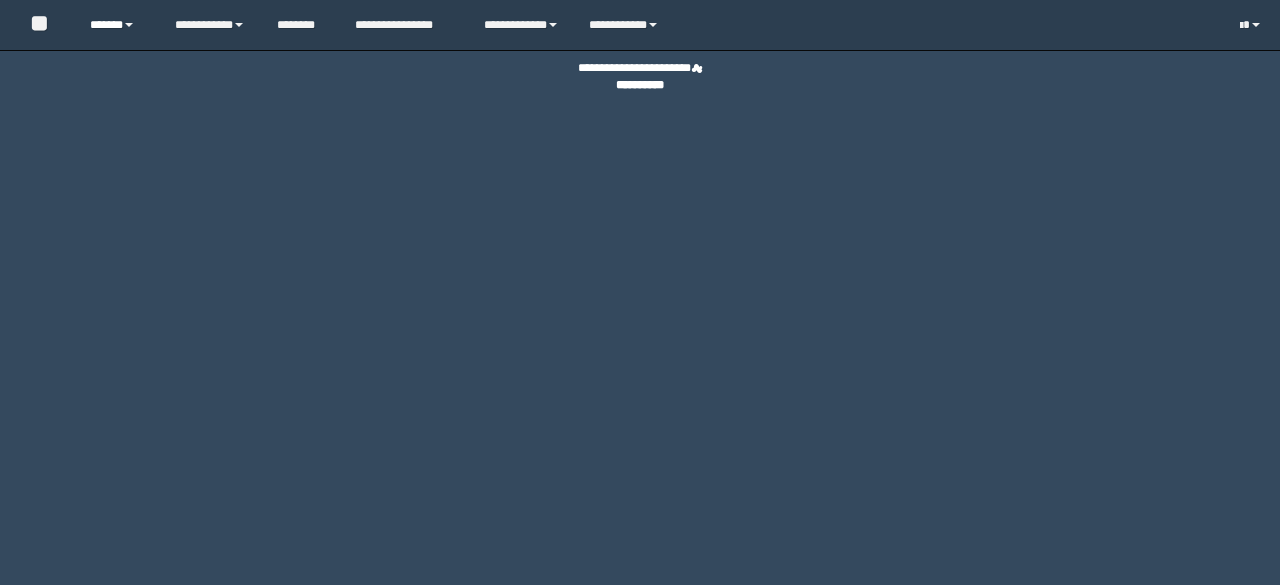 scroll, scrollTop: 0, scrollLeft: 0, axis: both 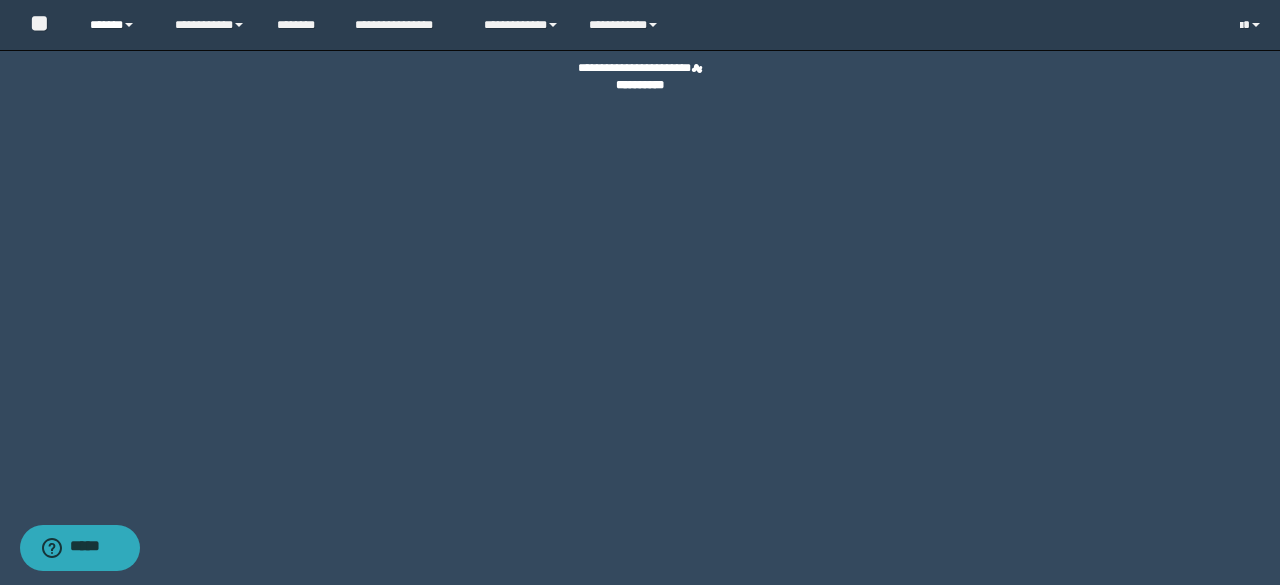click on "******" at bounding box center [117, 25] 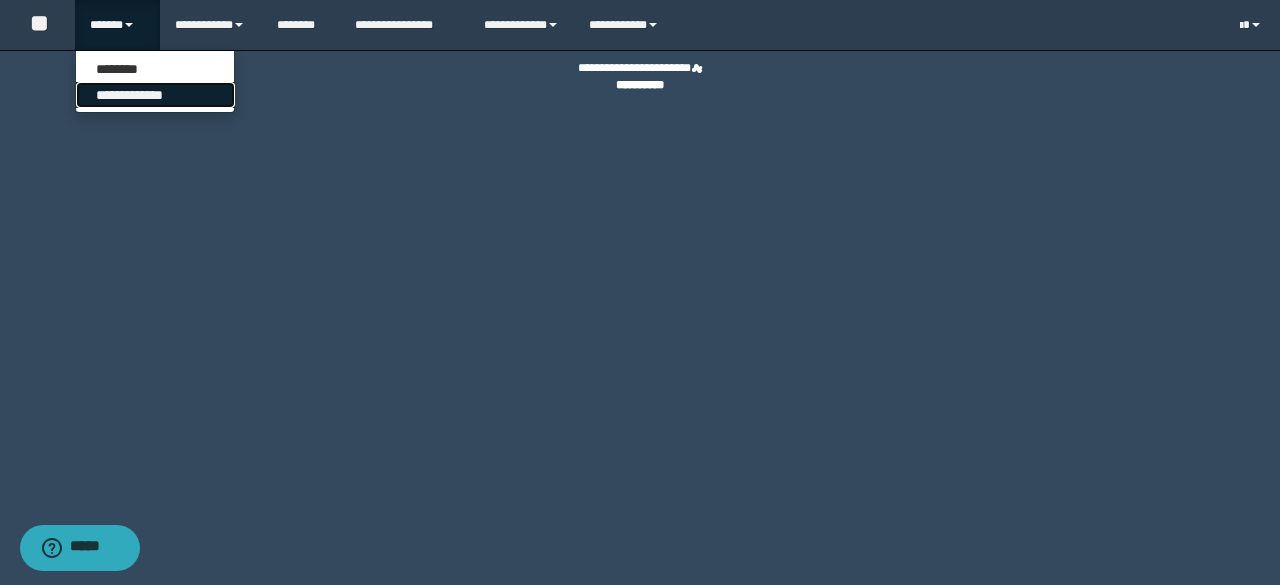 click on "**********" at bounding box center [155, 95] 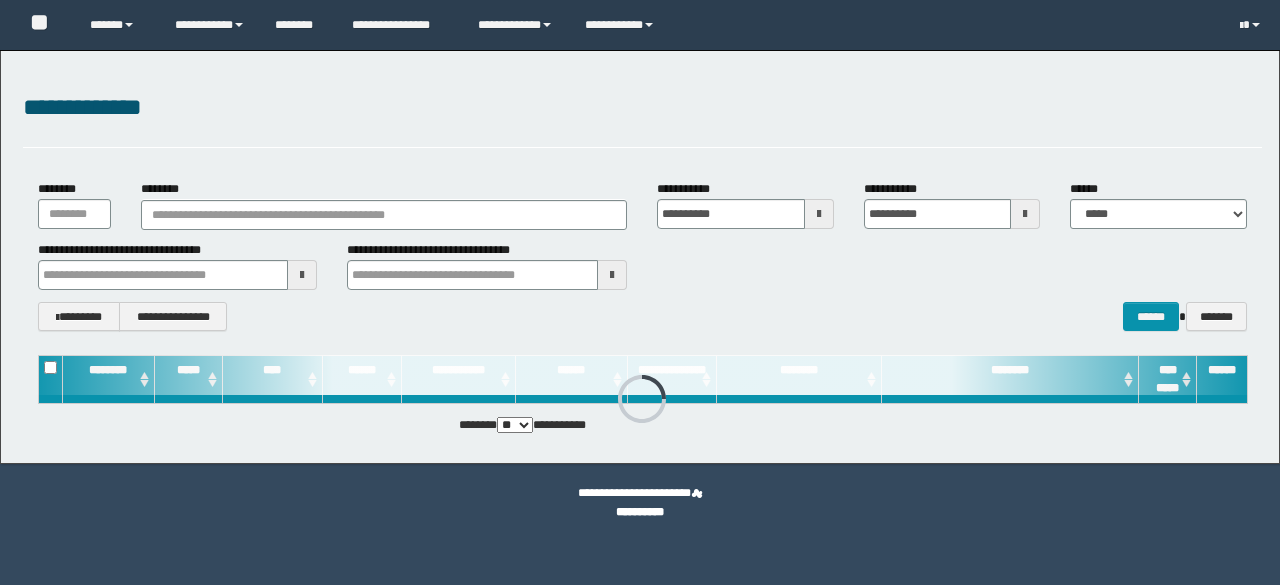 scroll, scrollTop: 0, scrollLeft: 0, axis: both 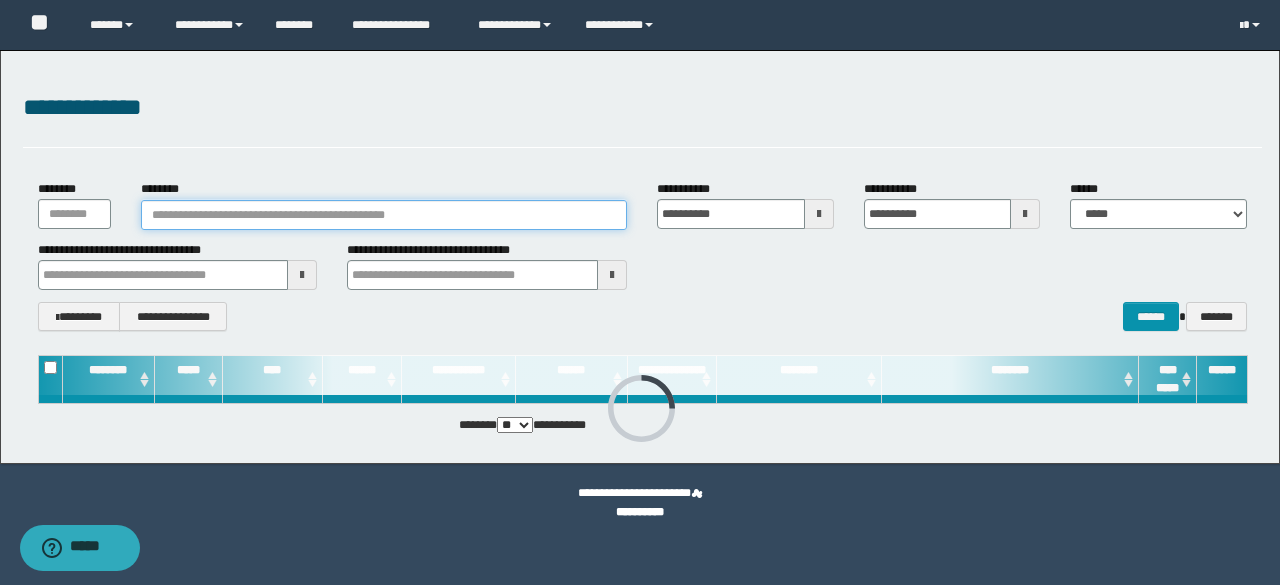 drag, startPoint x: 262, startPoint y: 220, endPoint x: 252, endPoint y: 224, distance: 10.770329 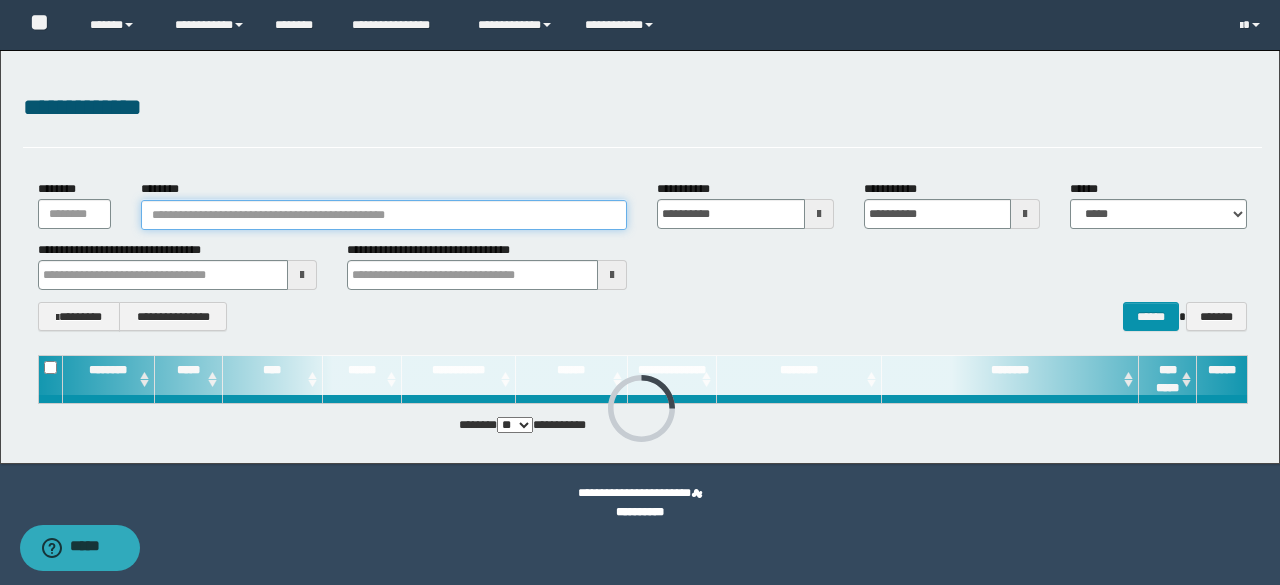 click on "********" at bounding box center (384, 215) 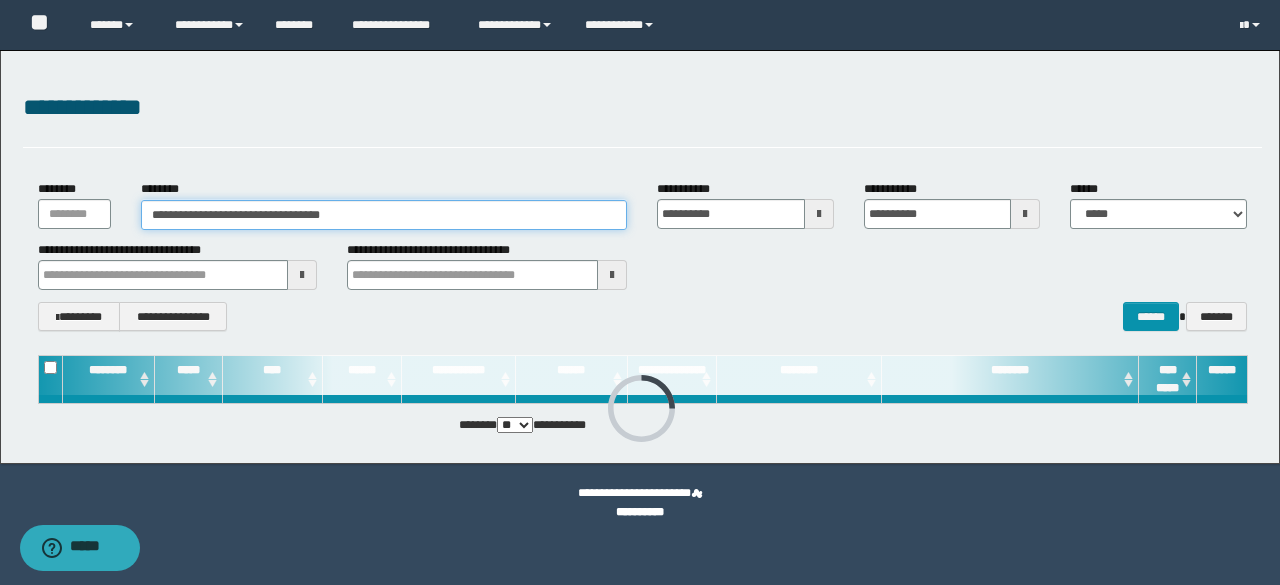 type on "**********" 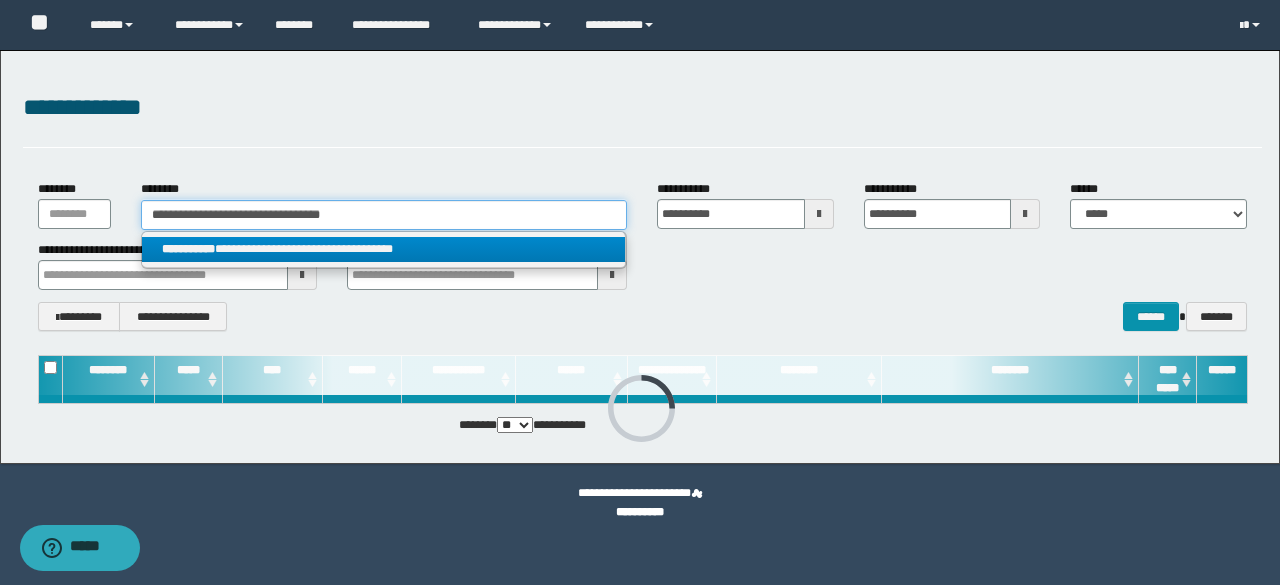type on "**********" 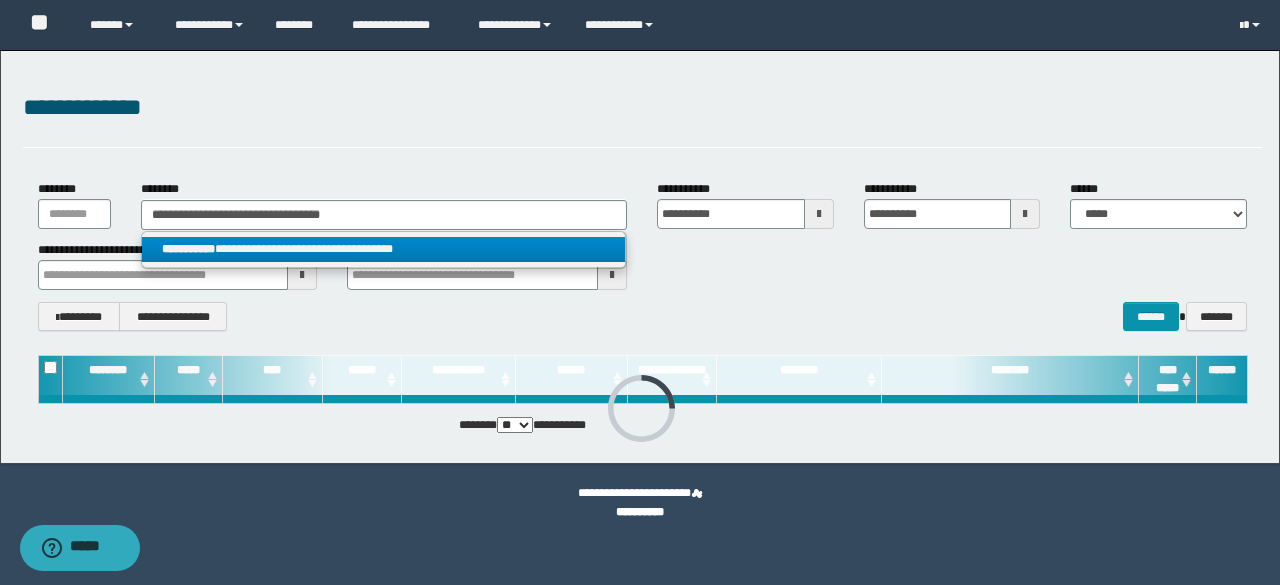 click on "**********" at bounding box center [384, 249] 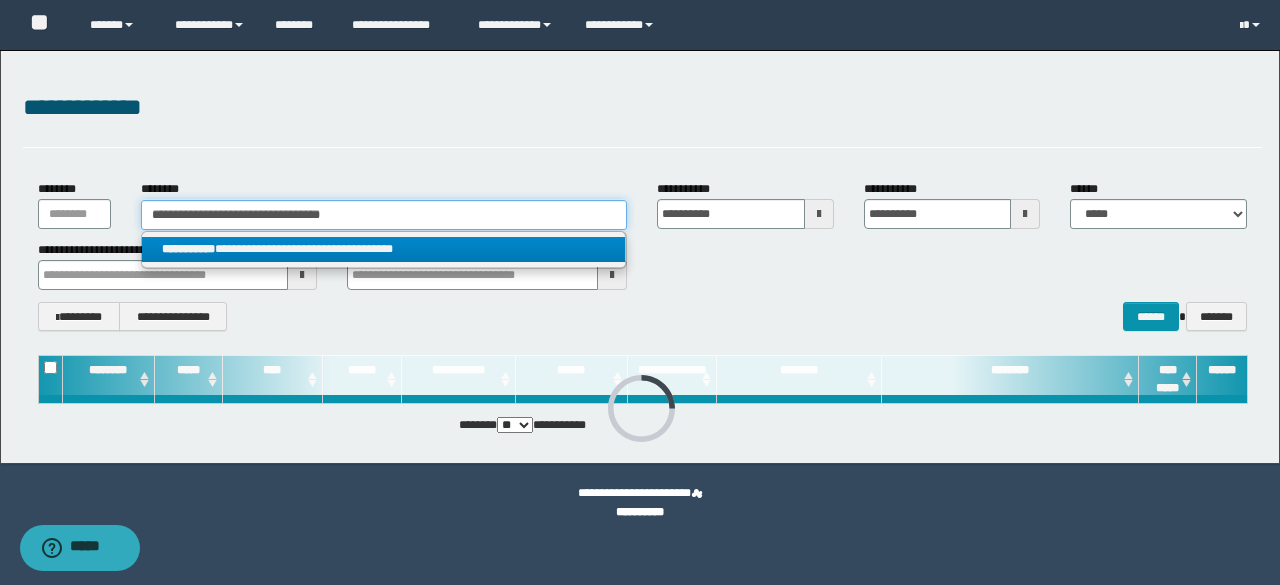 type 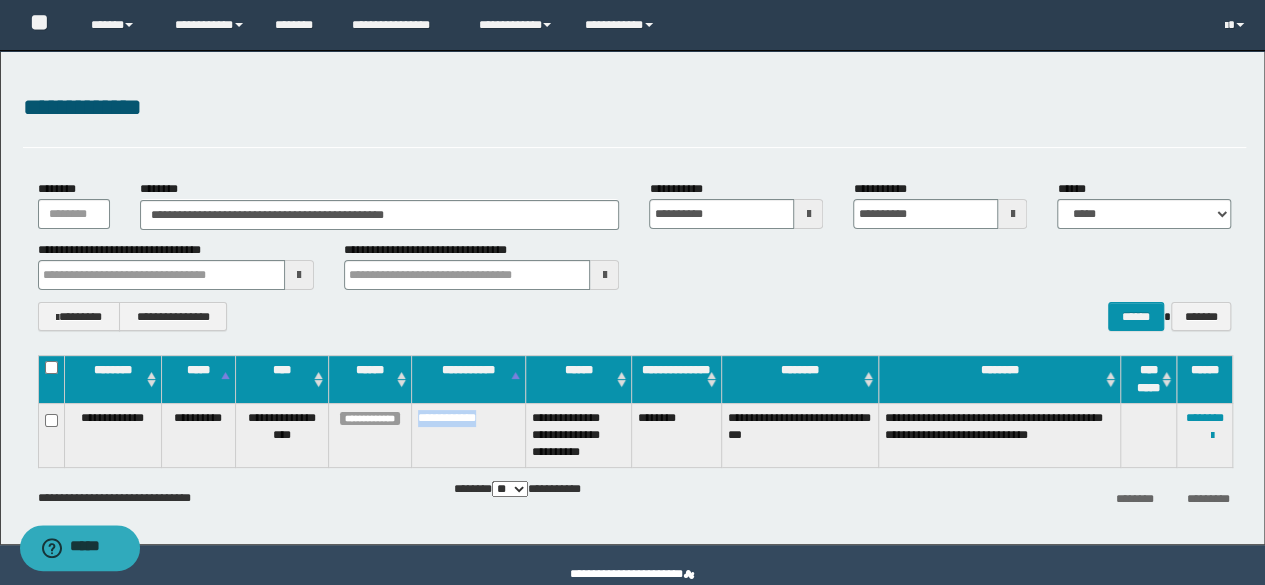 drag, startPoint x: 508, startPoint y: 417, endPoint x: 418, endPoint y: 417, distance: 90 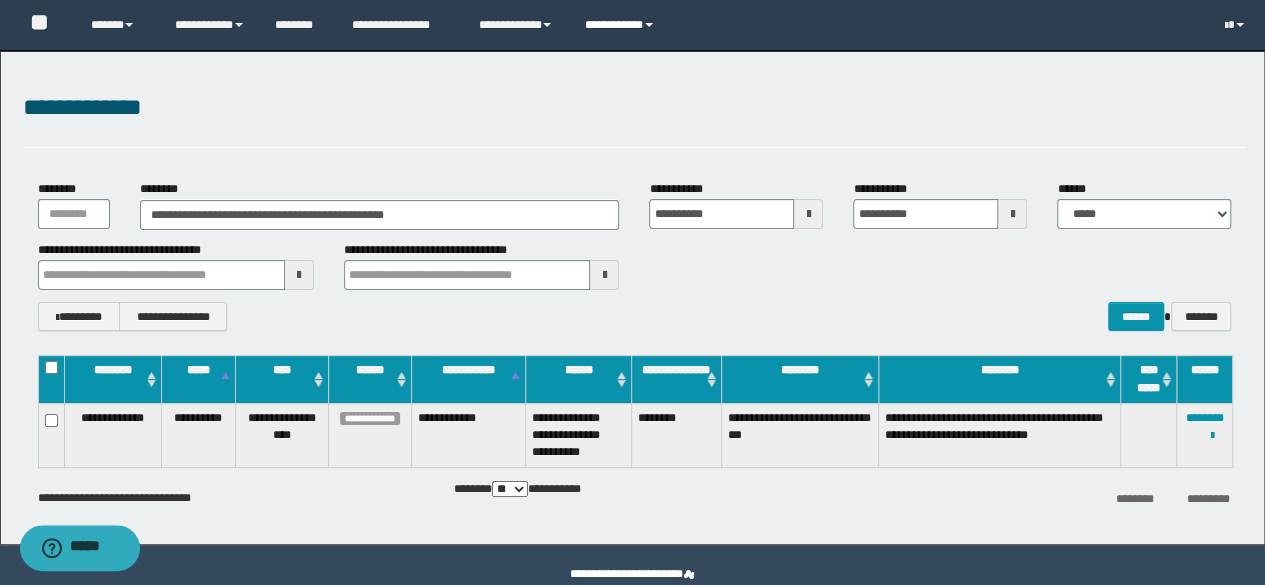 click on "**********" at bounding box center [622, 25] 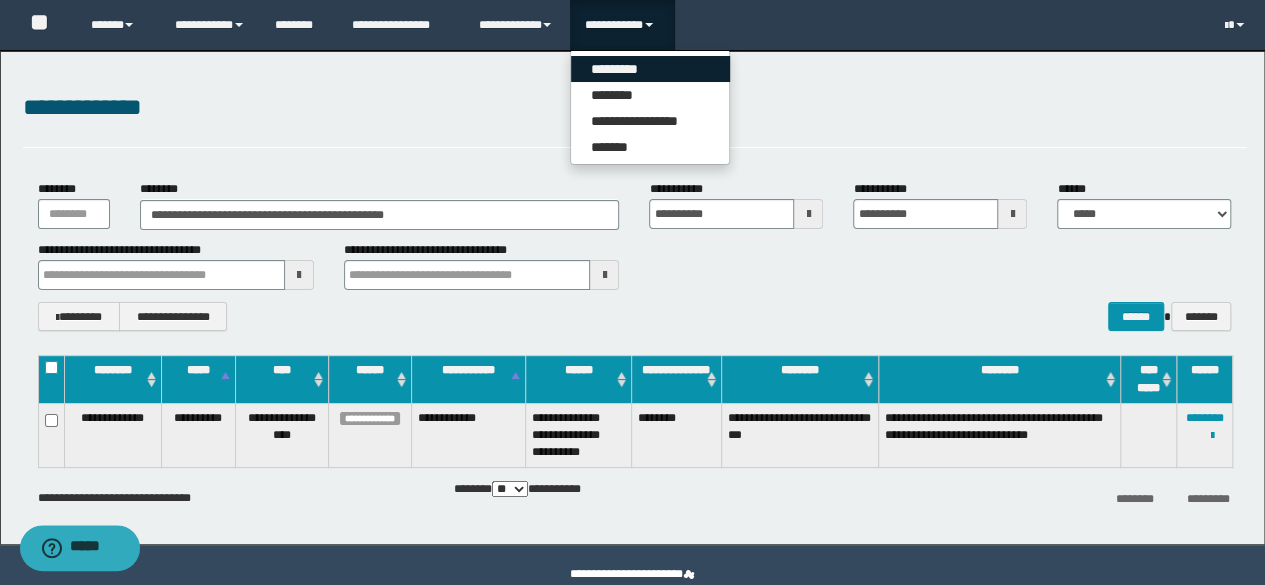 click on "*********" at bounding box center (650, 69) 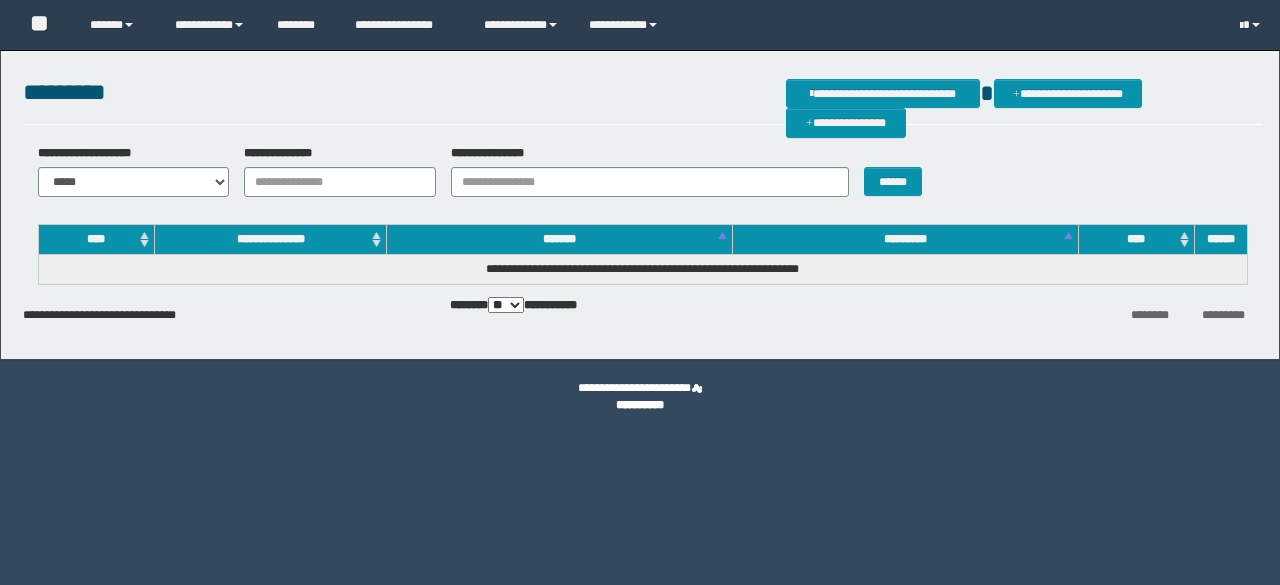 scroll, scrollTop: 0, scrollLeft: 0, axis: both 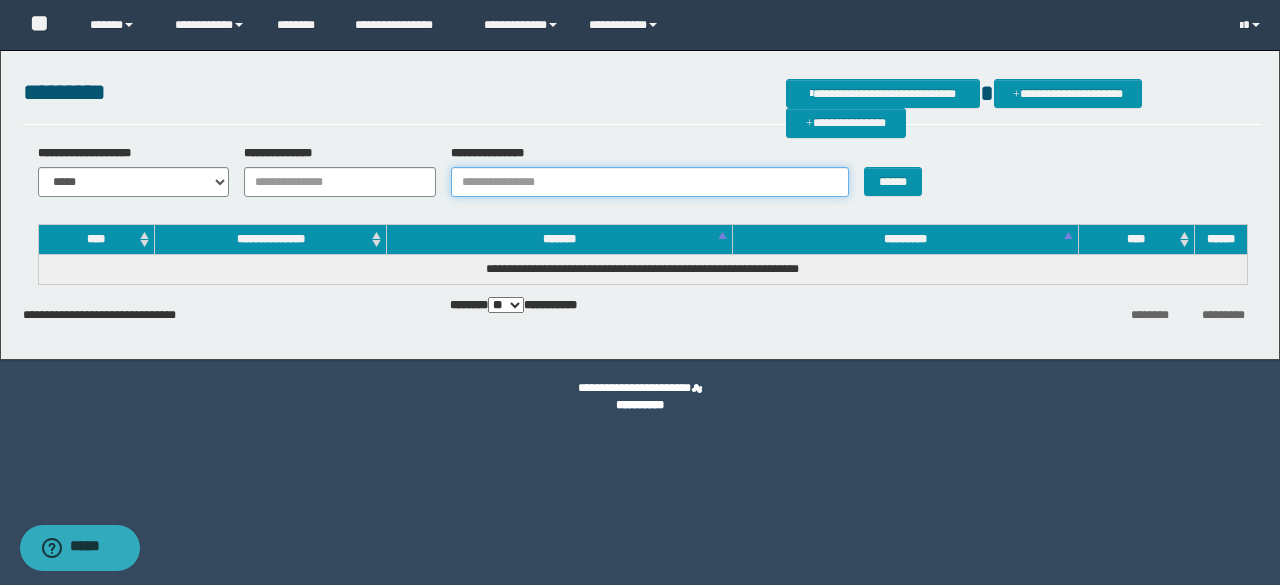 click on "**********" at bounding box center [650, 182] 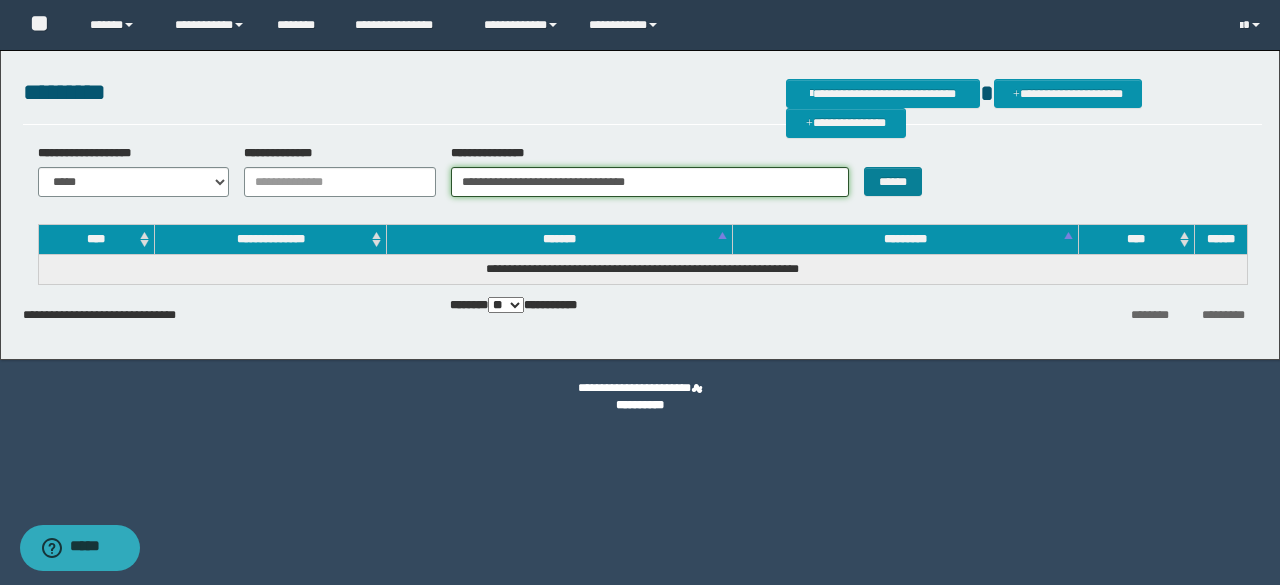 type on "**********" 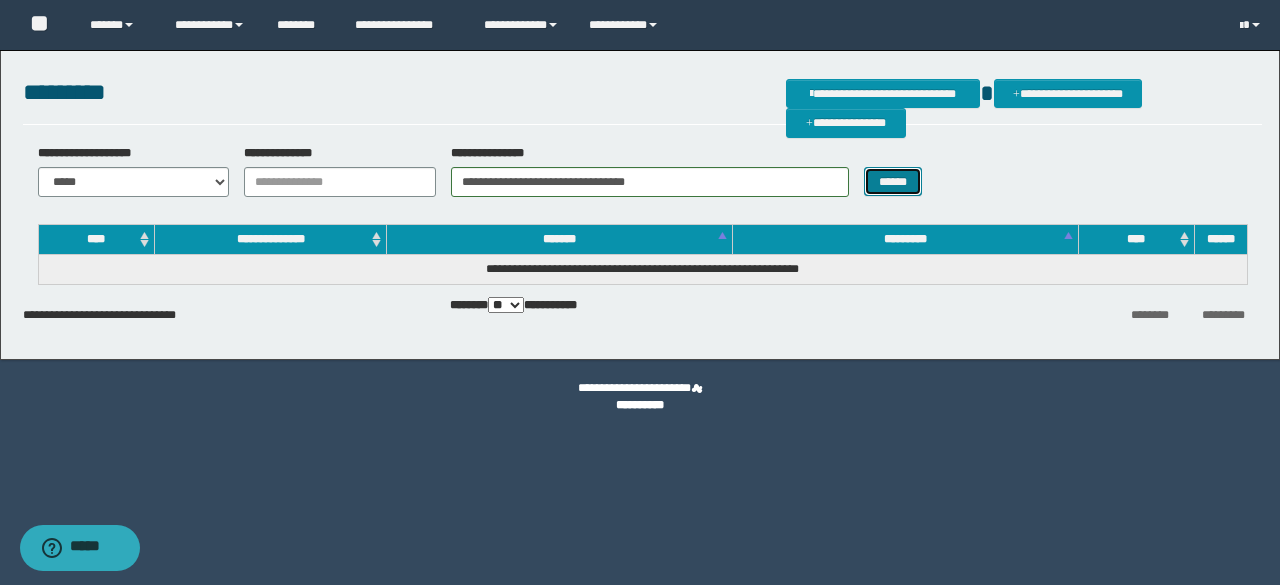 click on "******" at bounding box center (893, 181) 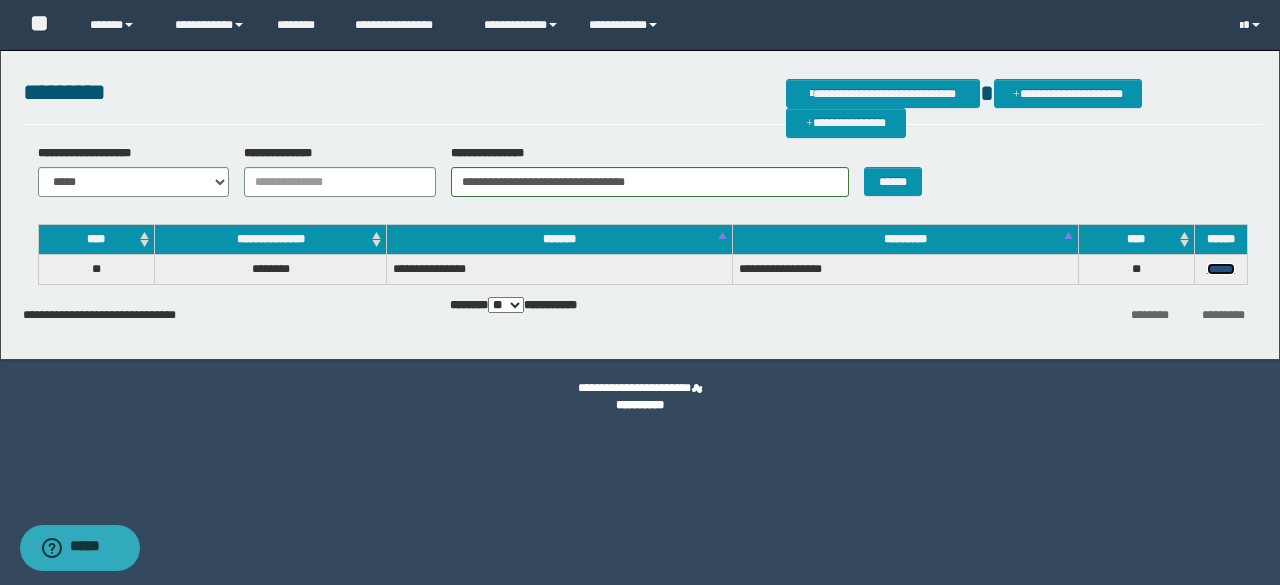 click on "******" at bounding box center [1221, 269] 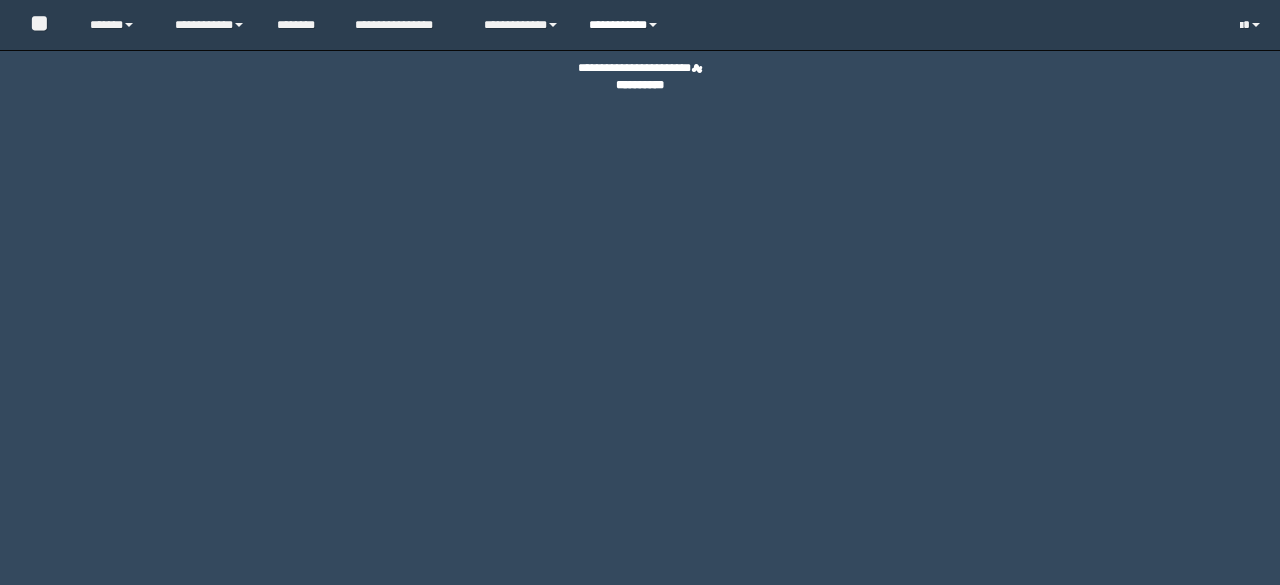 scroll, scrollTop: 0, scrollLeft: 0, axis: both 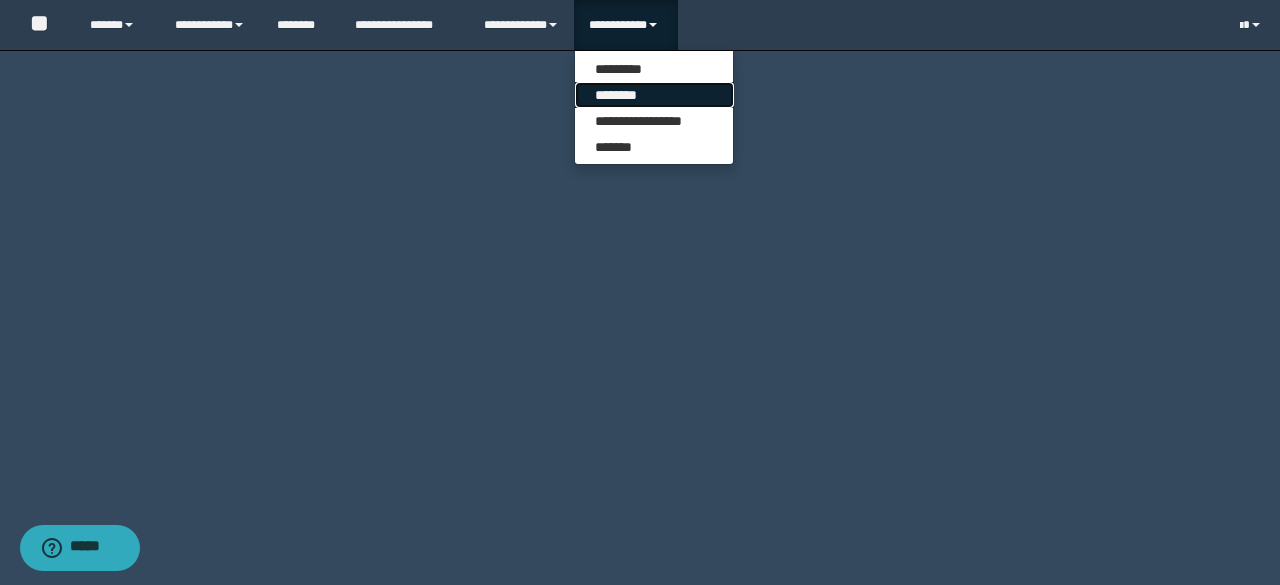 click on "********" at bounding box center (654, 95) 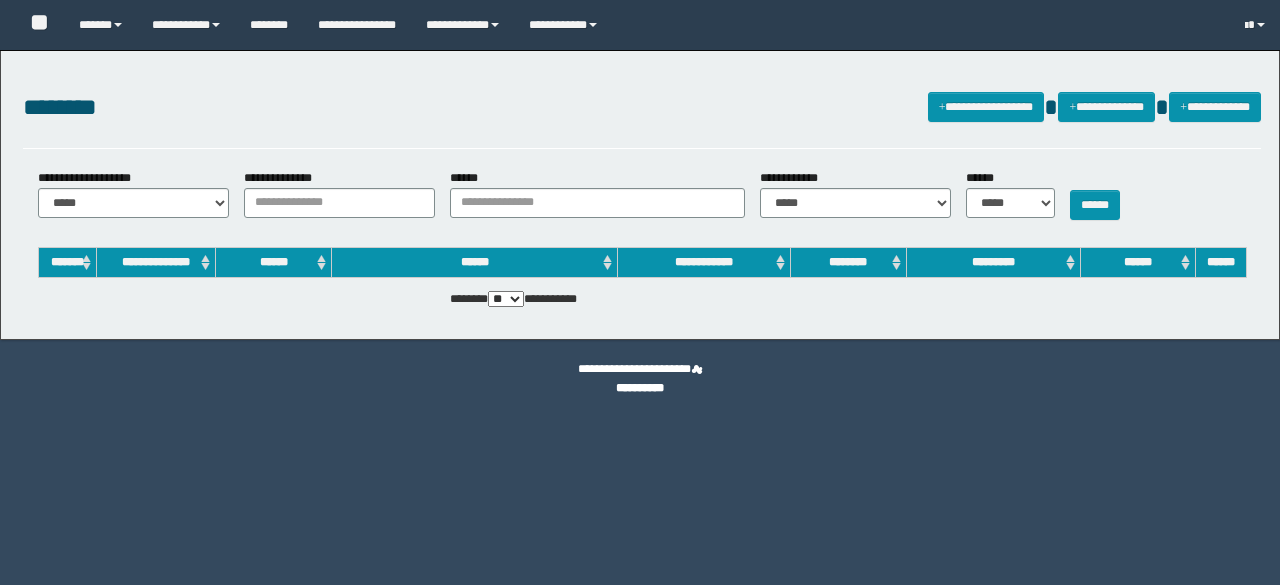 scroll, scrollTop: 0, scrollLeft: 0, axis: both 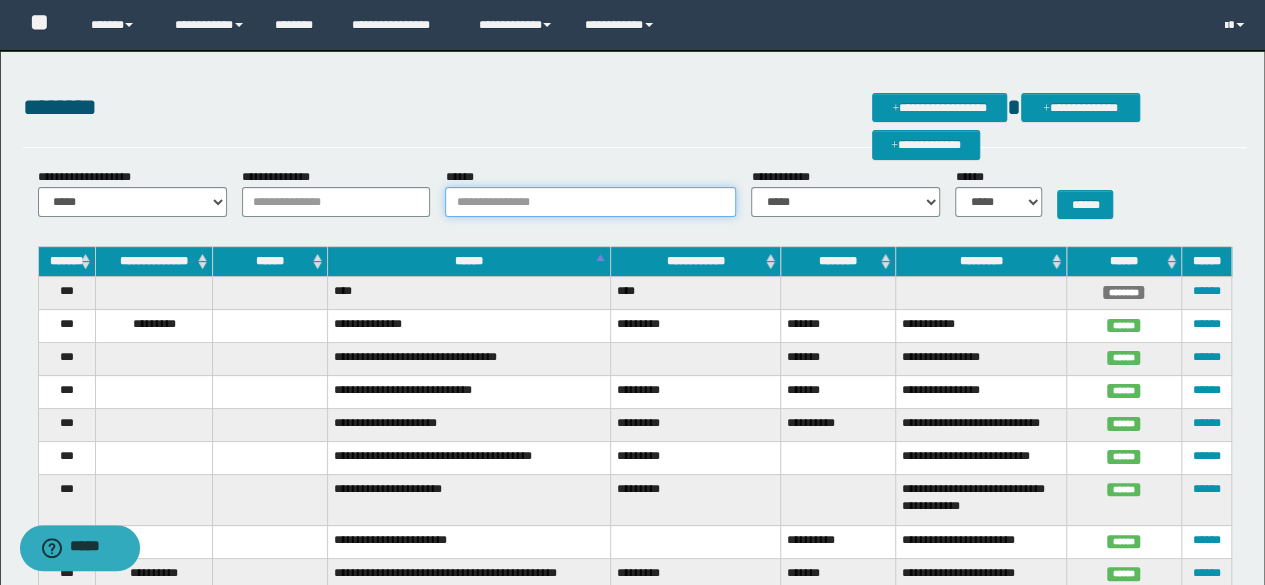 click on "******" at bounding box center [590, 202] 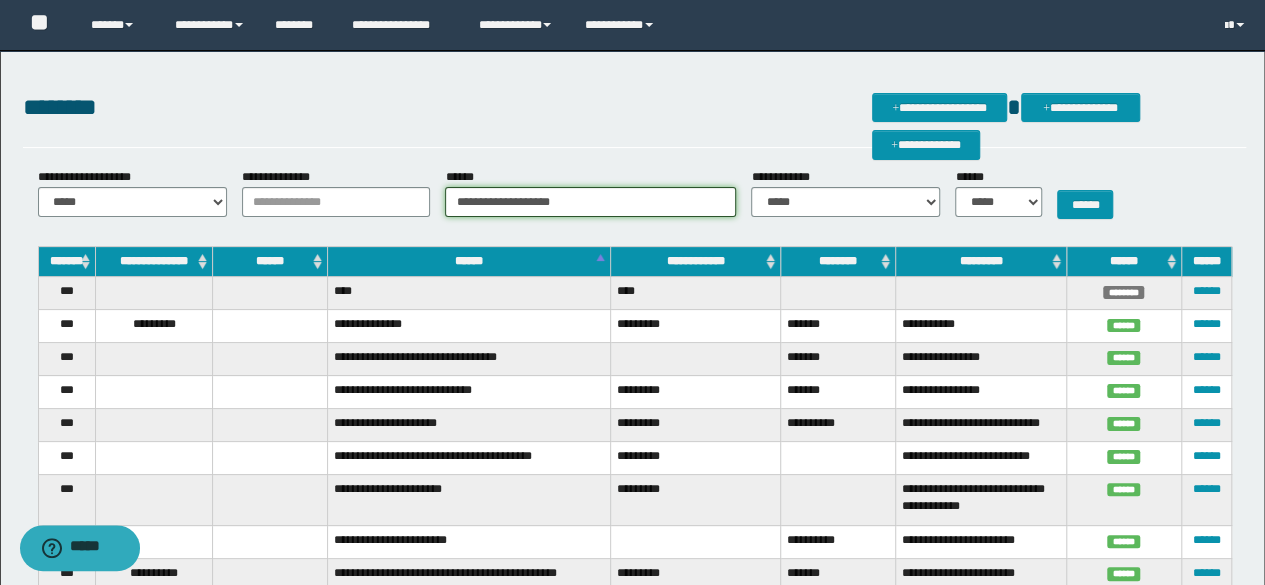 type on "**********" 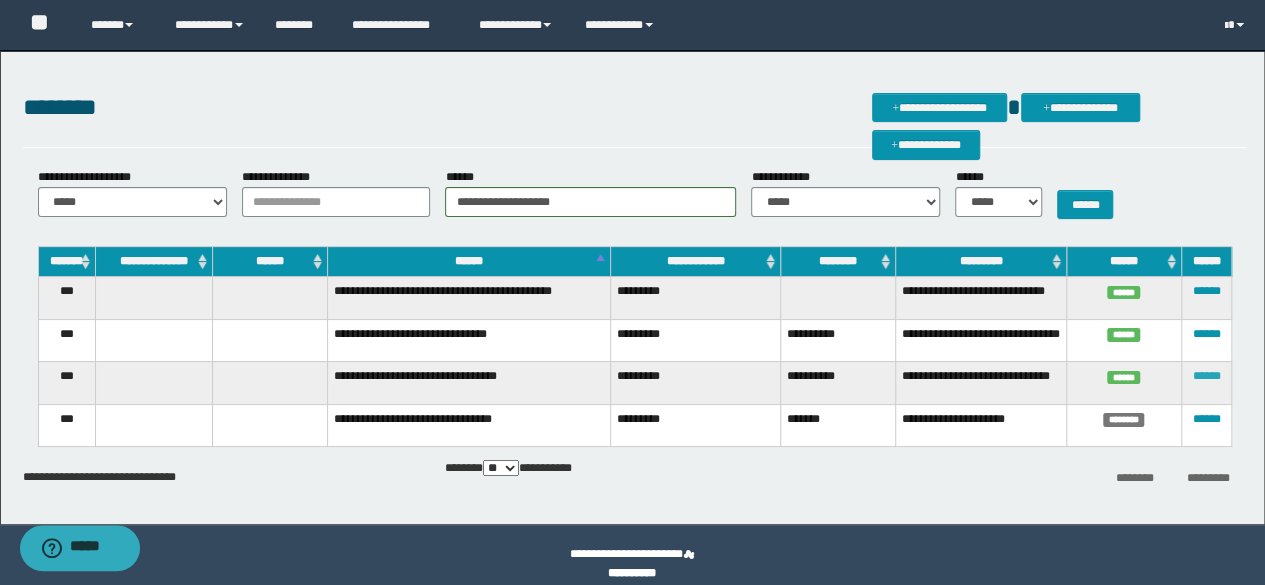click on "******" at bounding box center (1206, 376) 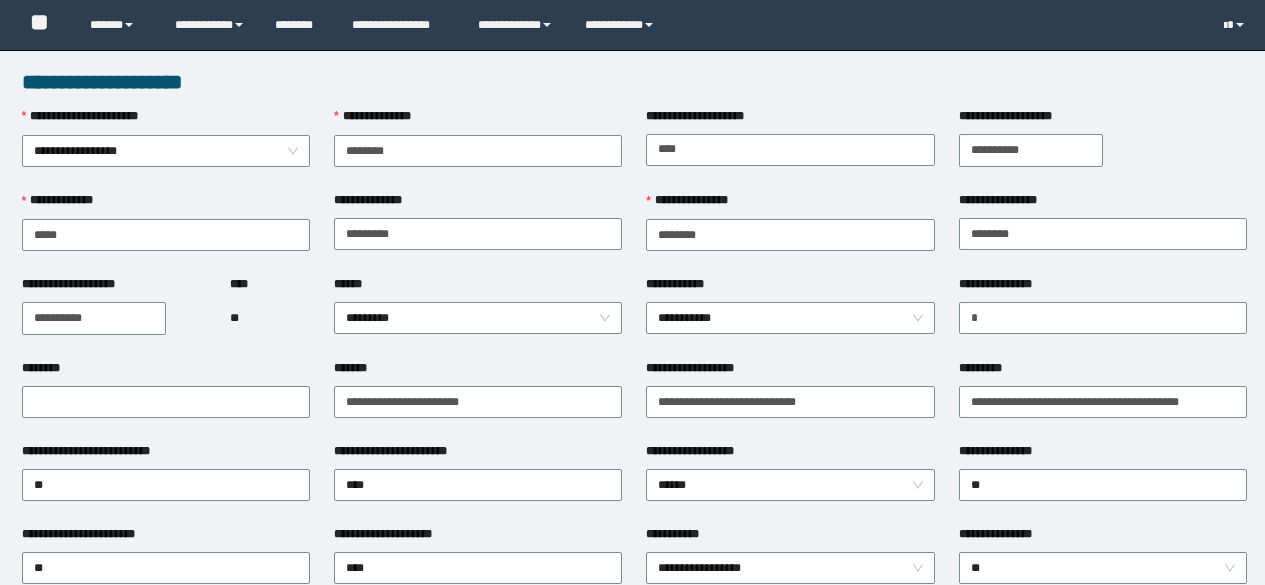 scroll, scrollTop: 0, scrollLeft: 0, axis: both 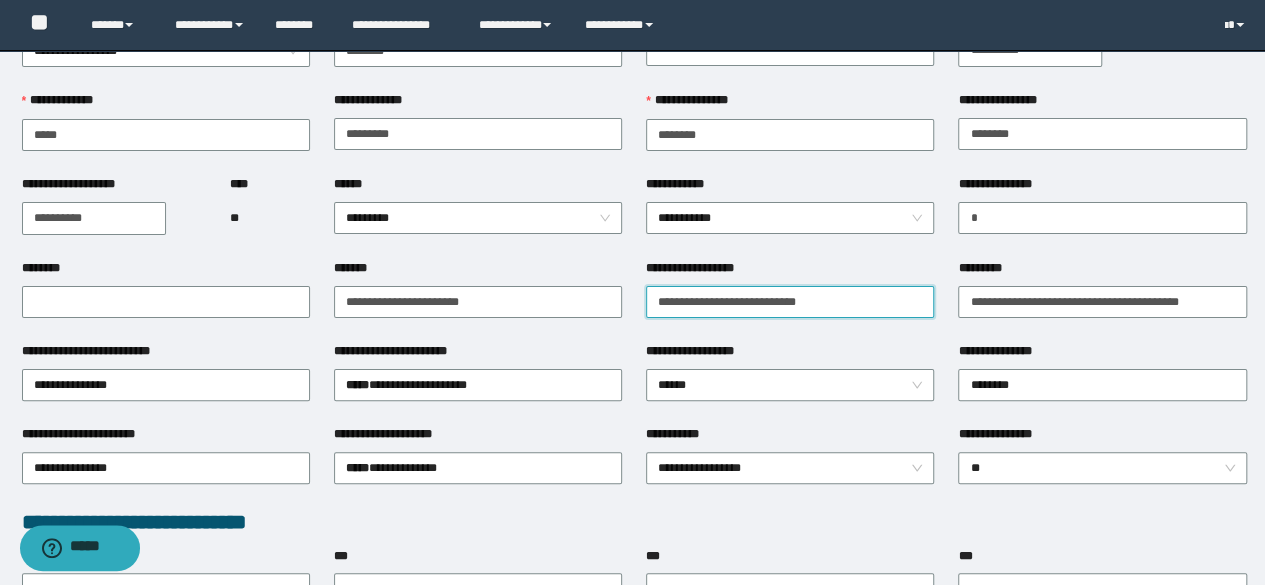 drag, startPoint x: 840, startPoint y: 293, endPoint x: 611, endPoint y: 316, distance: 230.15213 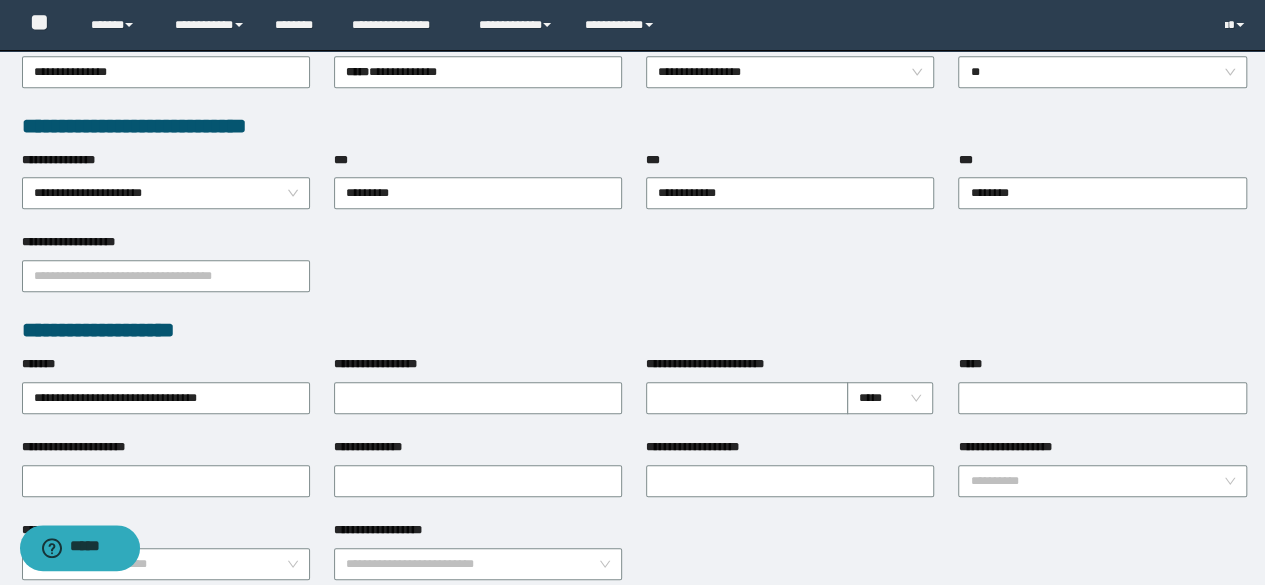 scroll, scrollTop: 500, scrollLeft: 0, axis: vertical 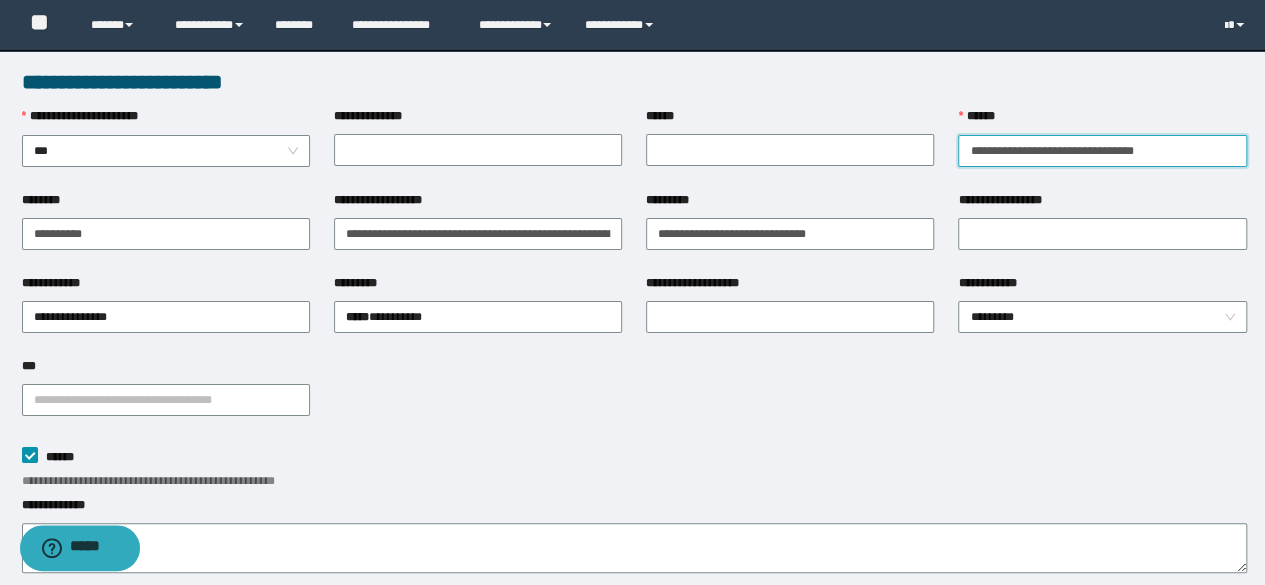 drag, startPoint x: 1184, startPoint y: 149, endPoint x: 935, endPoint y: 155, distance: 249.07228 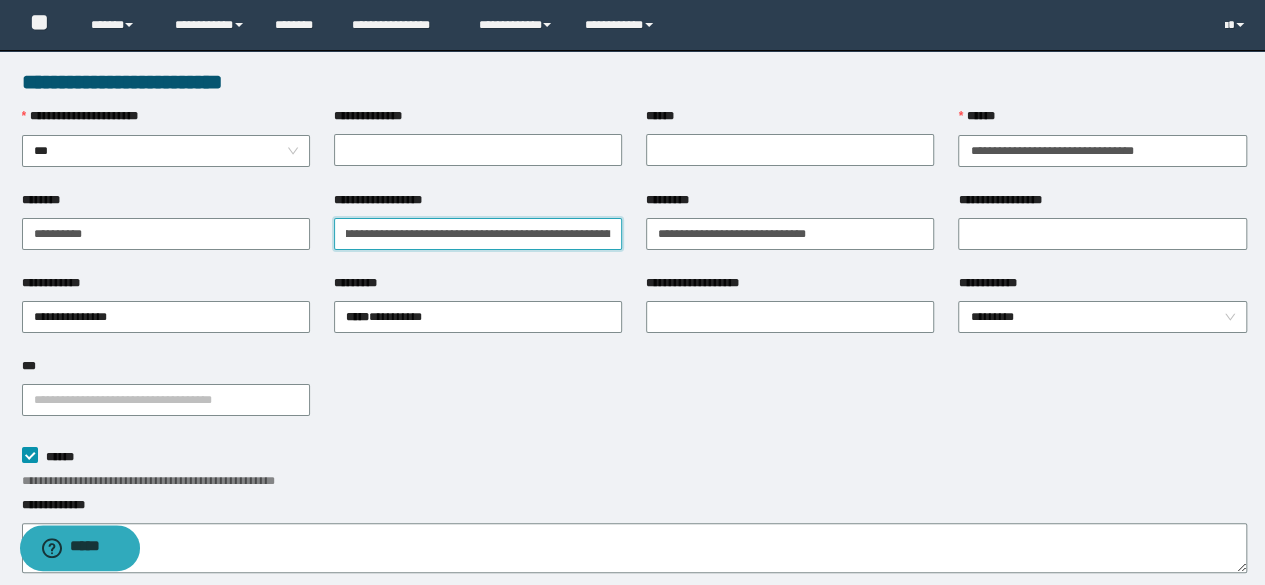 scroll, scrollTop: 0, scrollLeft: 335, axis: horizontal 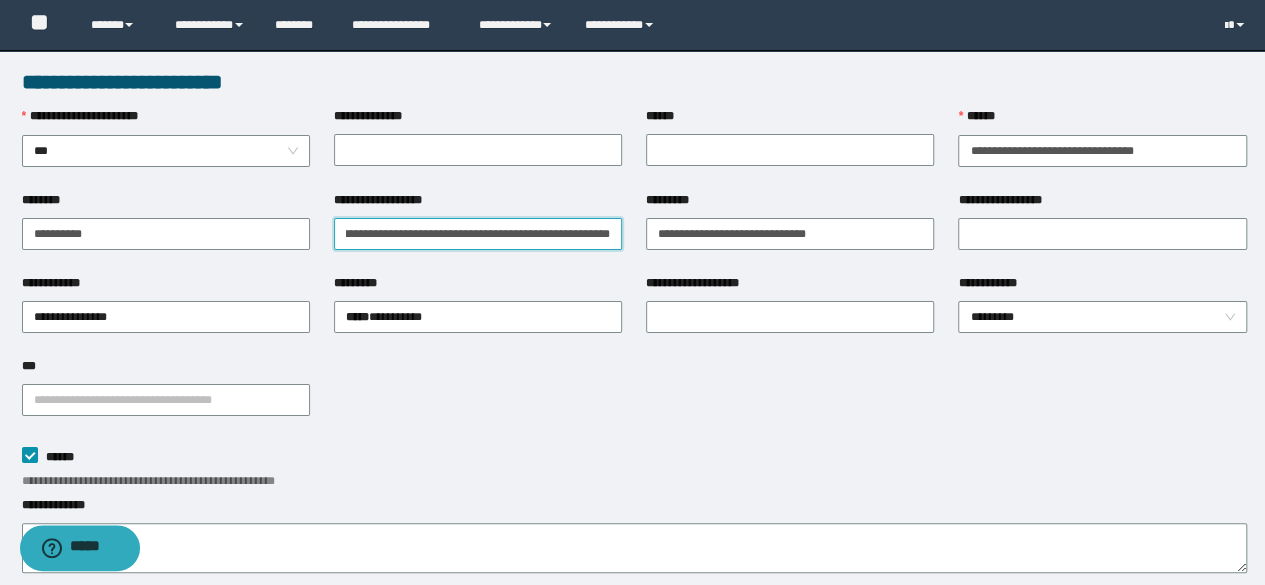 drag, startPoint x: 336, startPoint y: 233, endPoint x: 650, endPoint y: 271, distance: 316.29102 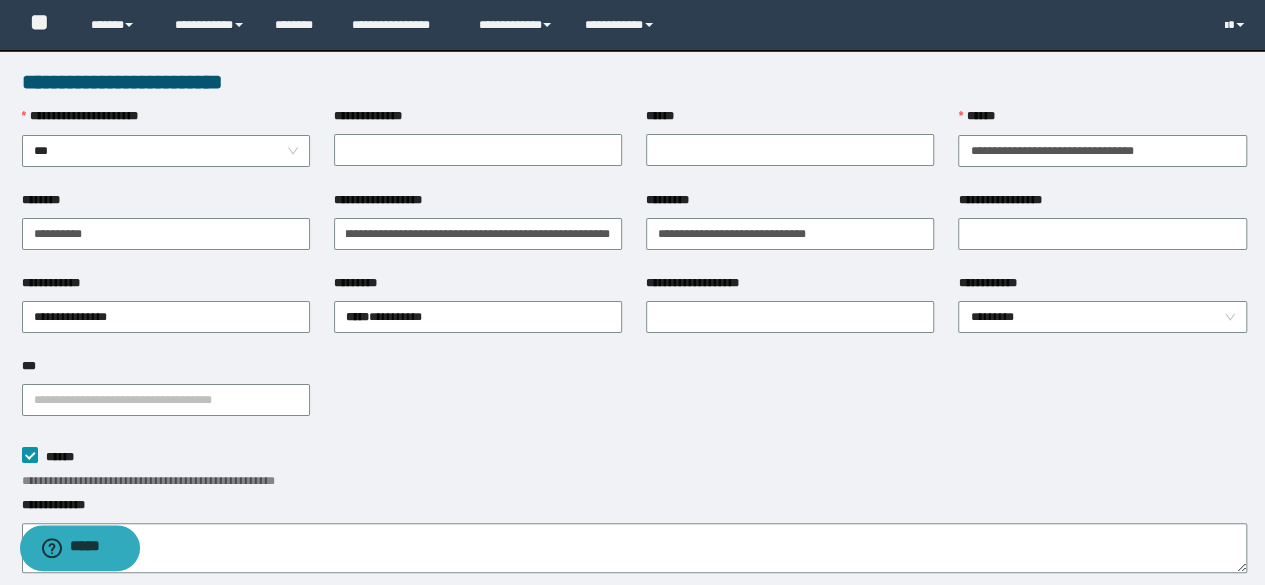 scroll, scrollTop: 0, scrollLeft: 0, axis: both 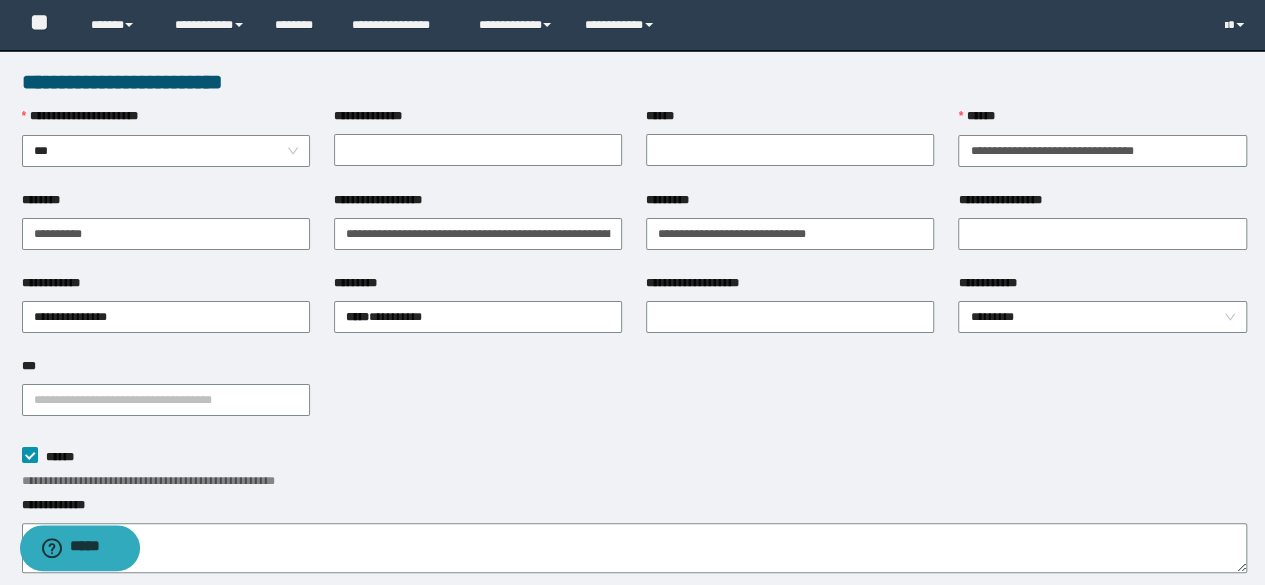 click on "[FIRST] [LAST]" at bounding box center [634, 468] 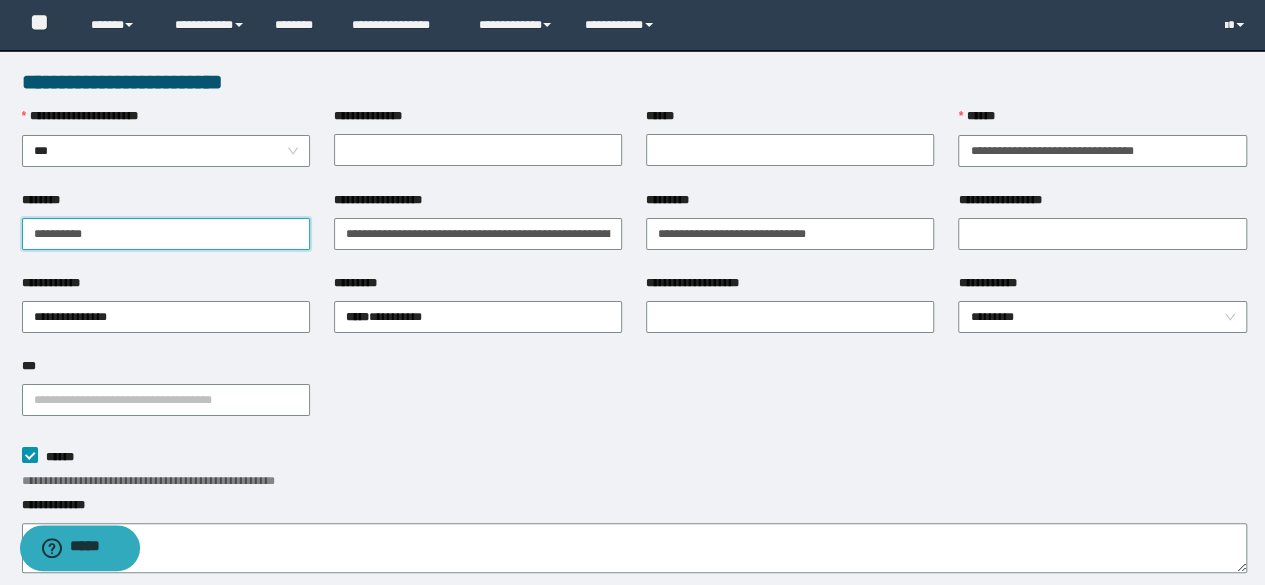 drag, startPoint x: 120, startPoint y: 235, endPoint x: 11, endPoint y: 232, distance: 109.041275 